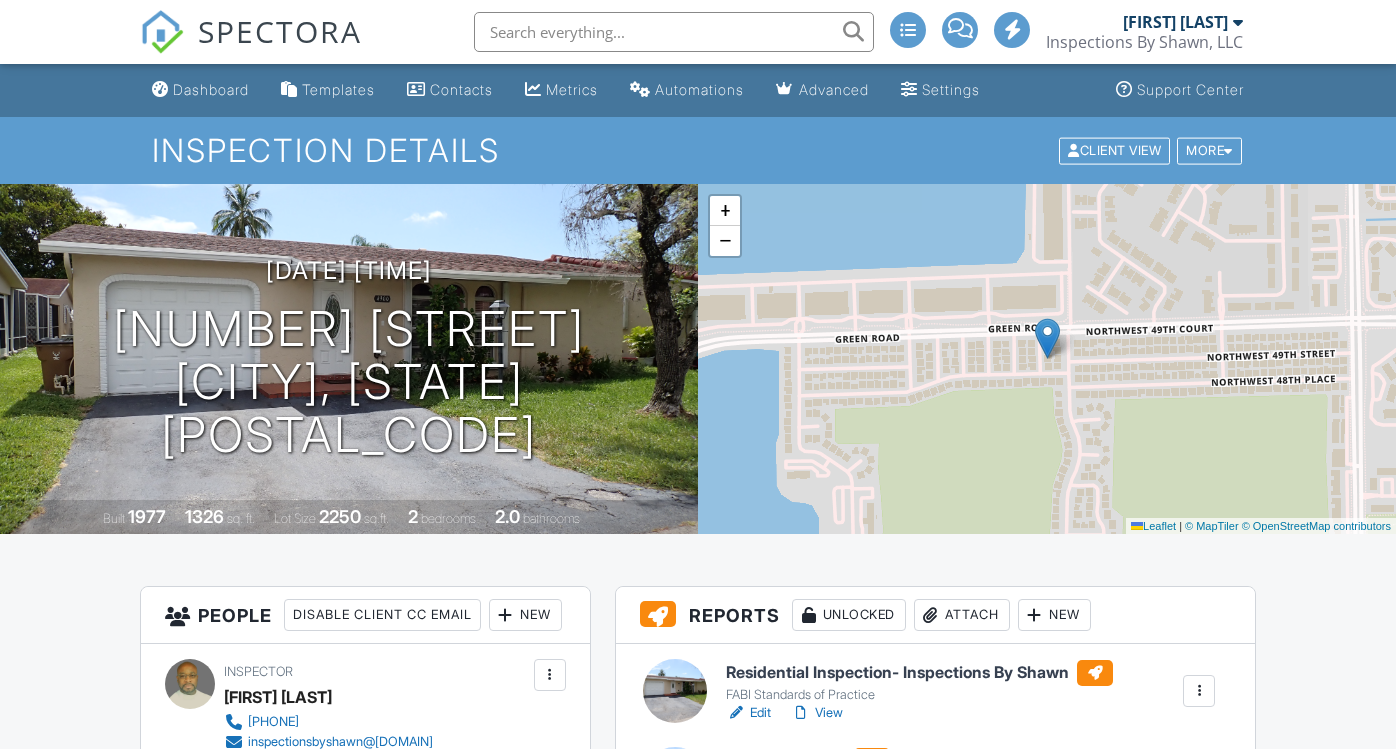 click on "Wind Mitigation" at bounding box center [878, 761] 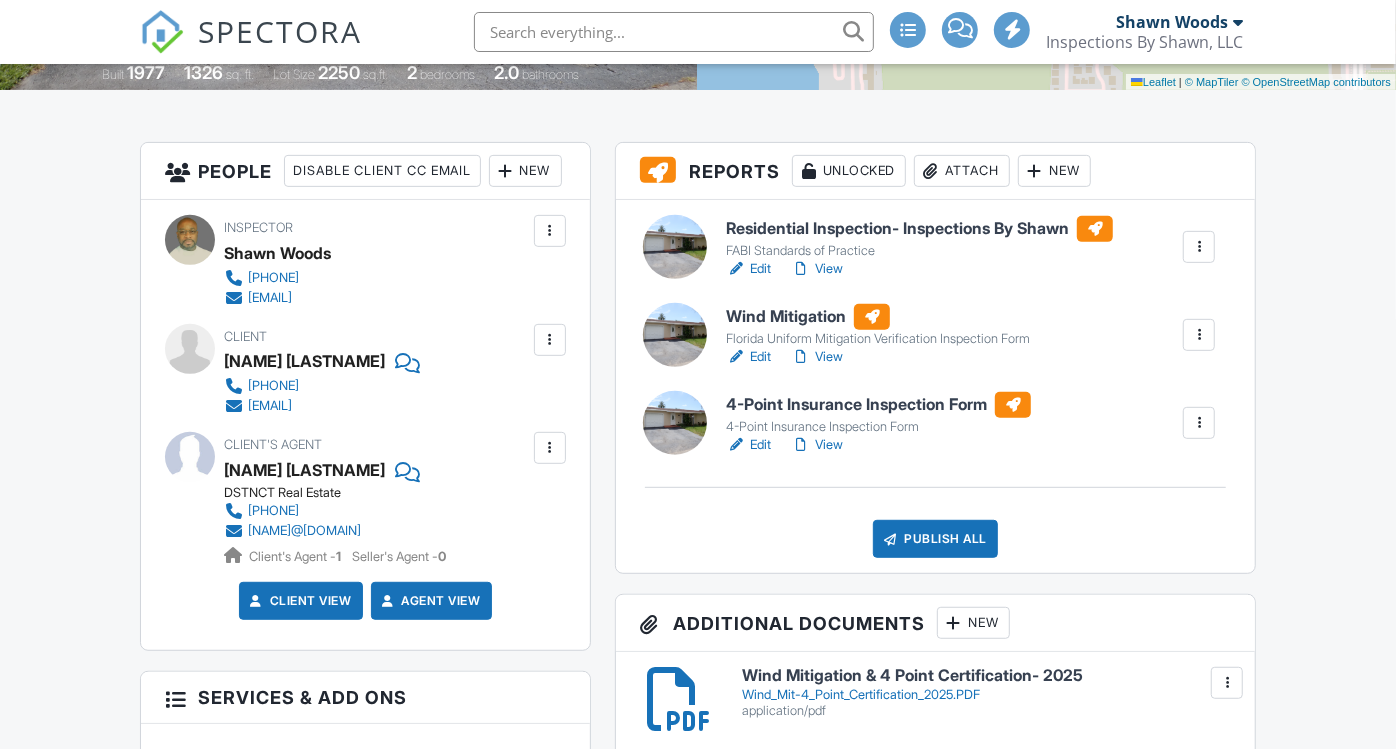 scroll, scrollTop: 444, scrollLeft: 0, axis: vertical 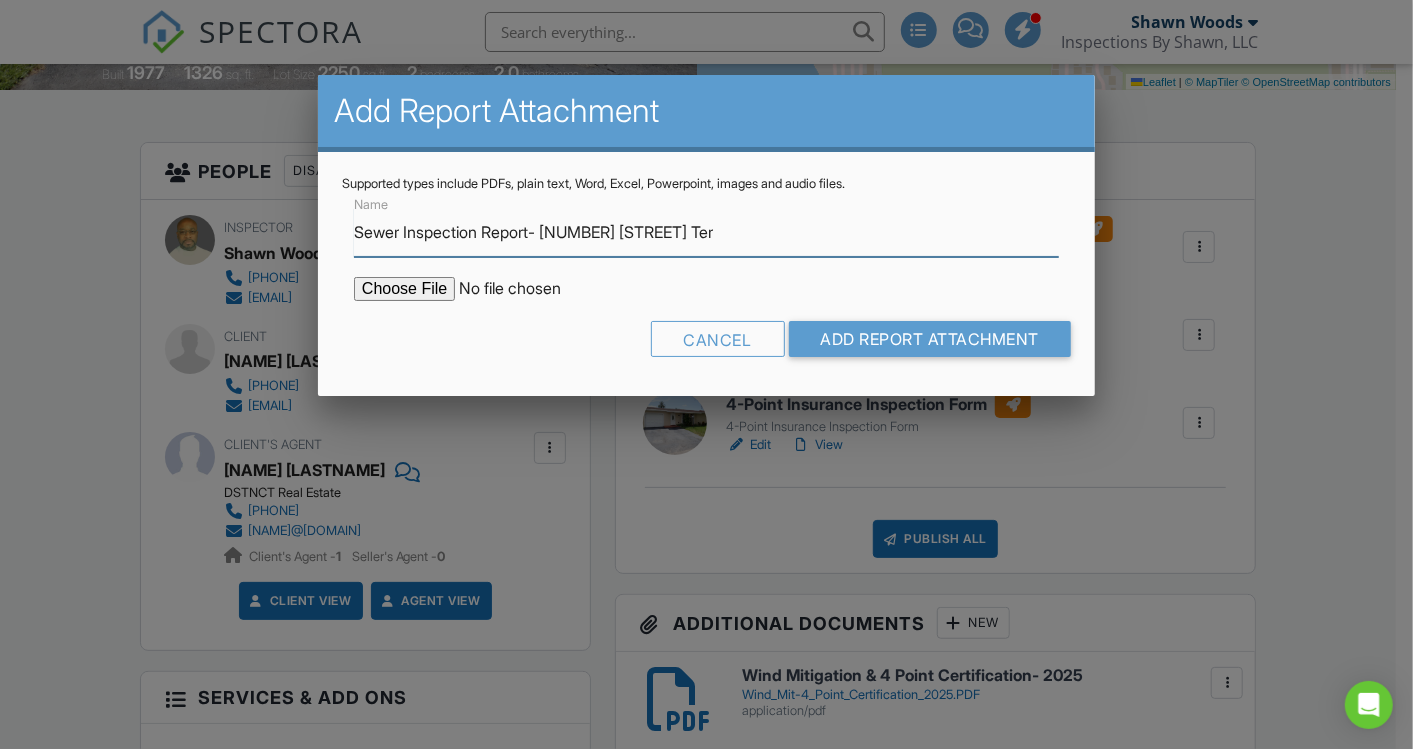 type on "Sewer Inspection Report- [NUMBER] [STREET]" 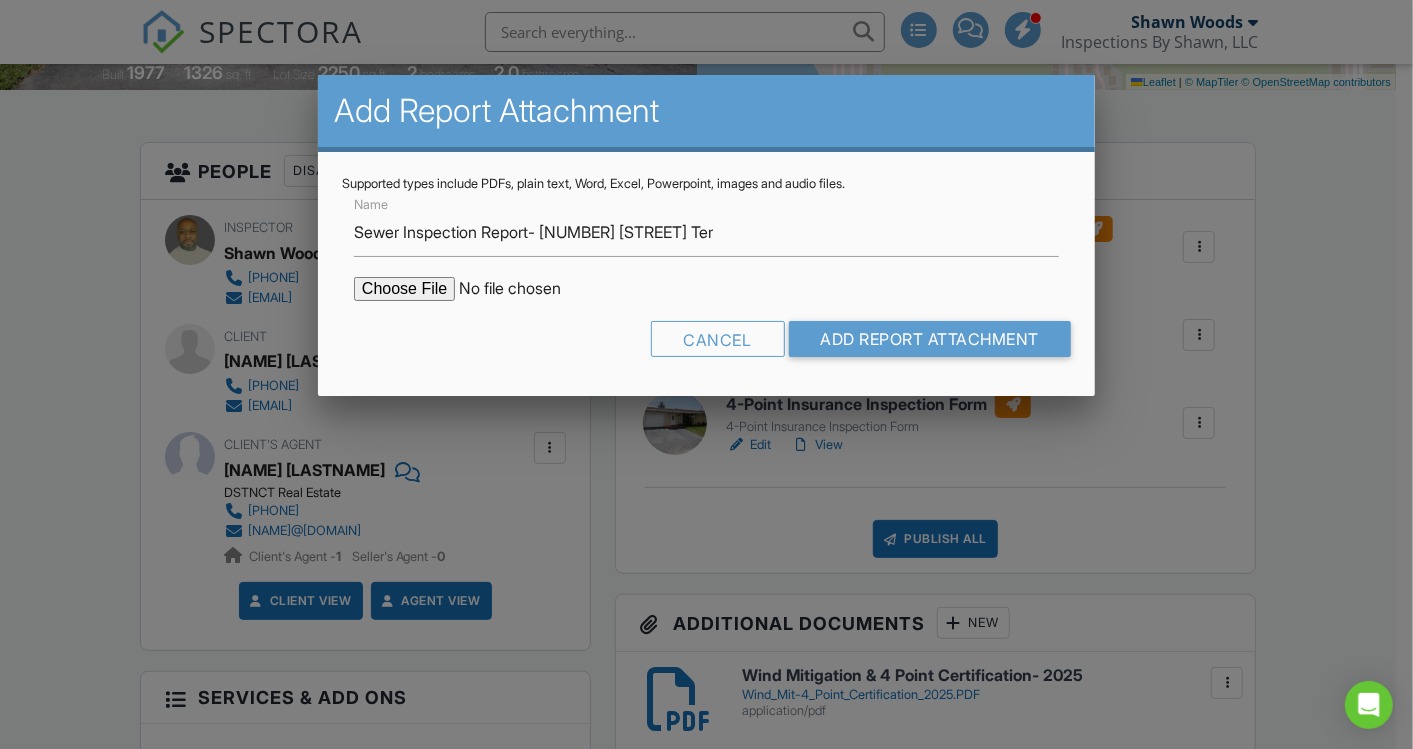 click at bounding box center [524, 289] 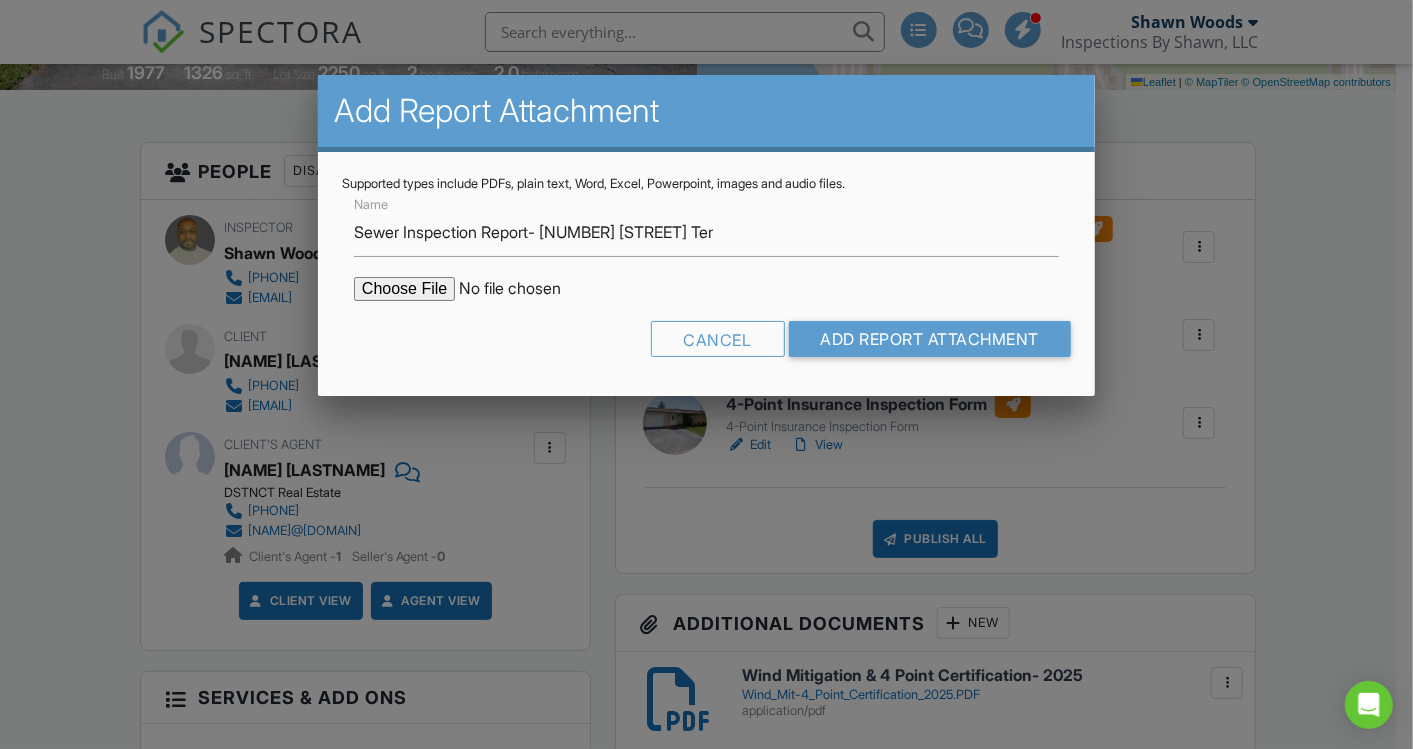 type on "C:\fakepath\Sewer inspection Report- 4900 NW 13th Ter- Deerfield Beach.pdf" 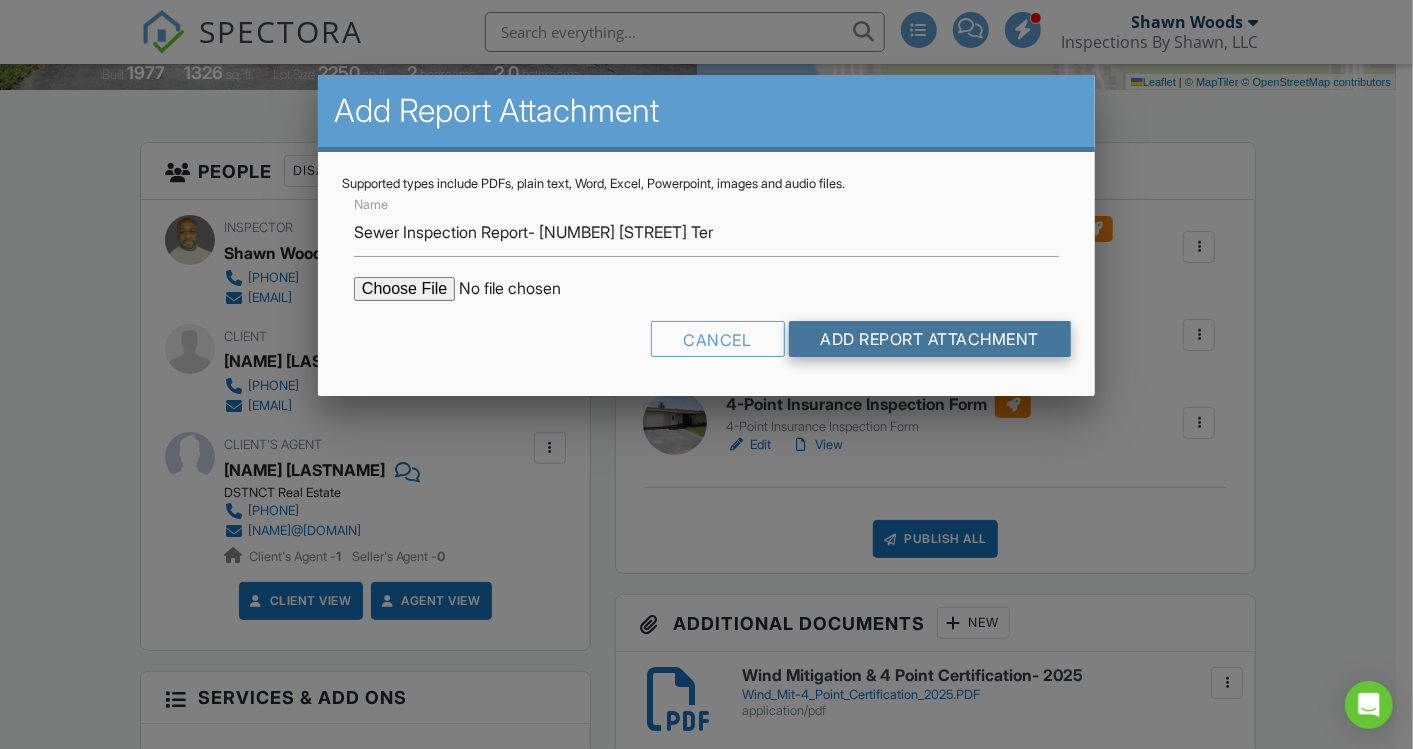 click on "Add Report Attachment" at bounding box center (930, 339) 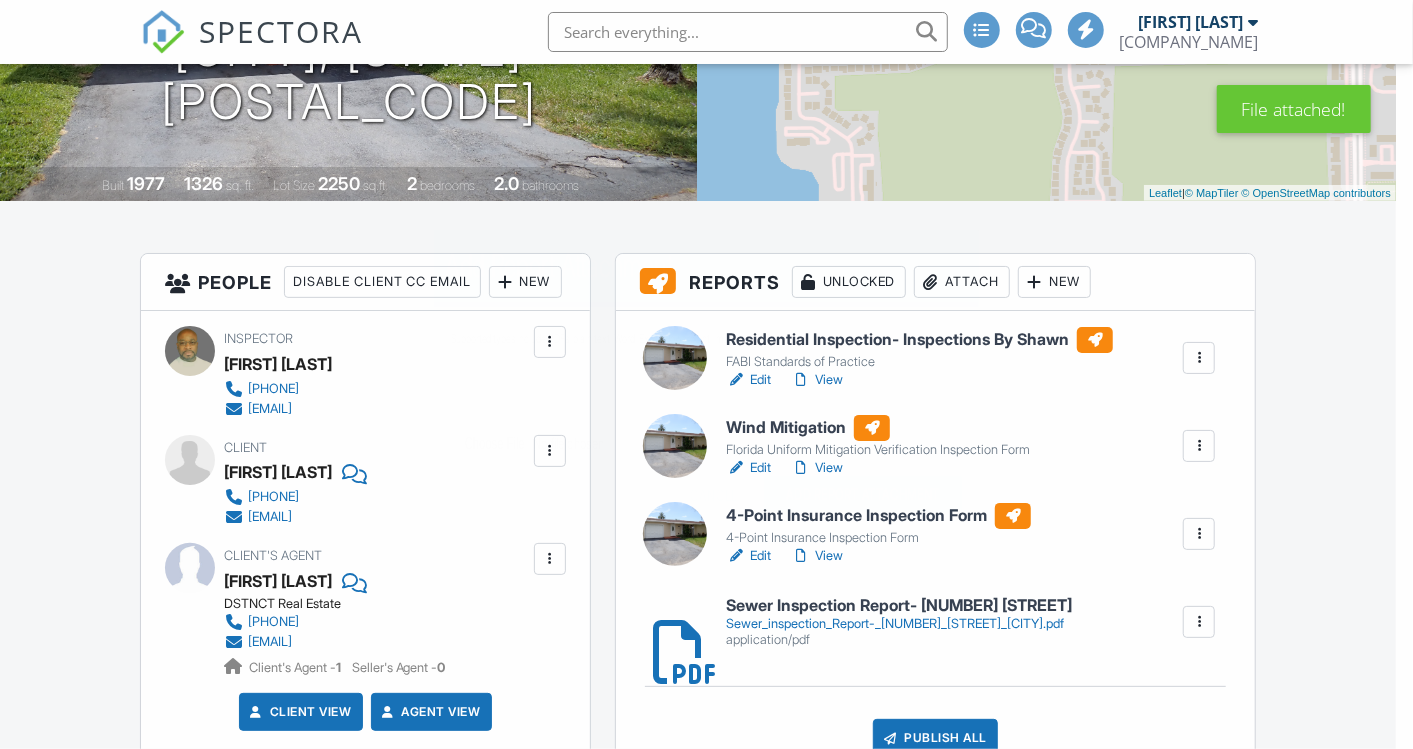 scroll, scrollTop: 333, scrollLeft: 0, axis: vertical 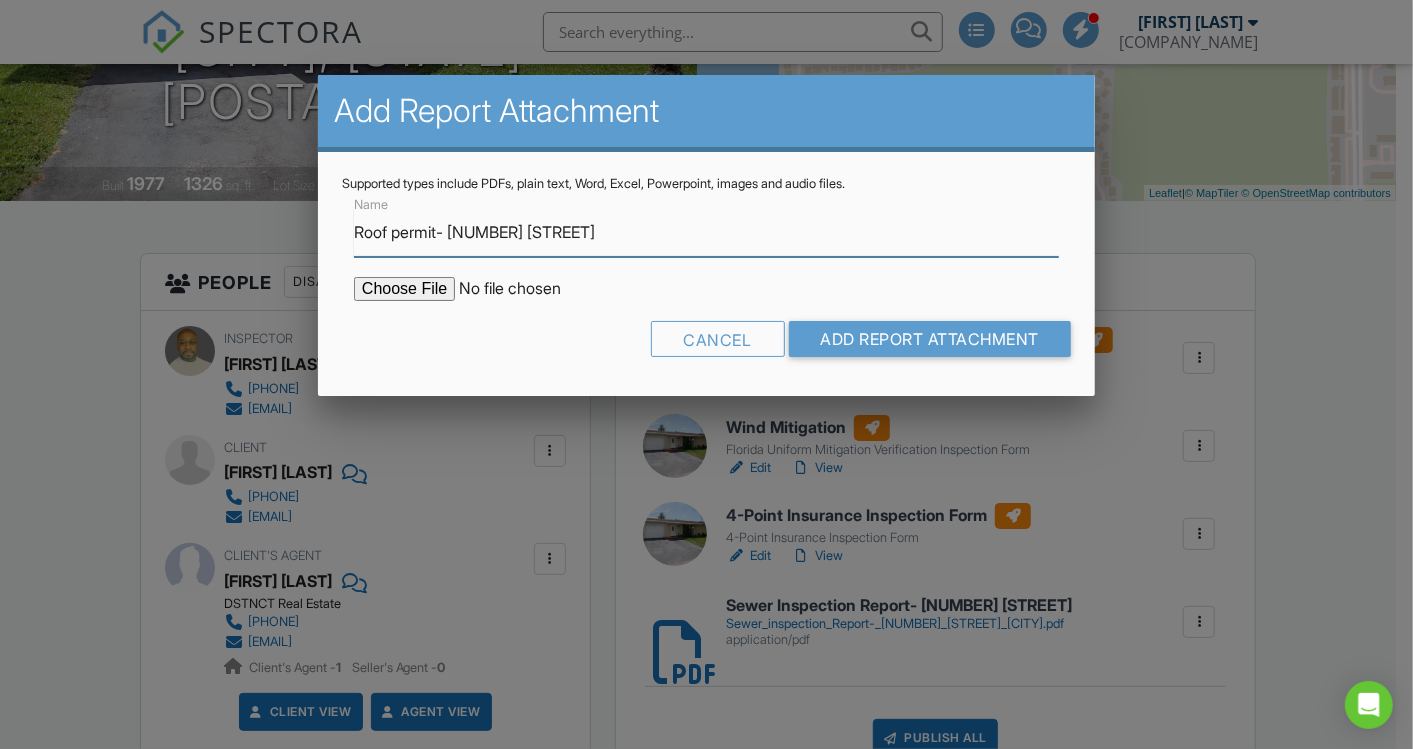 type on "Roof permit- [NUMBER] [STREET]" 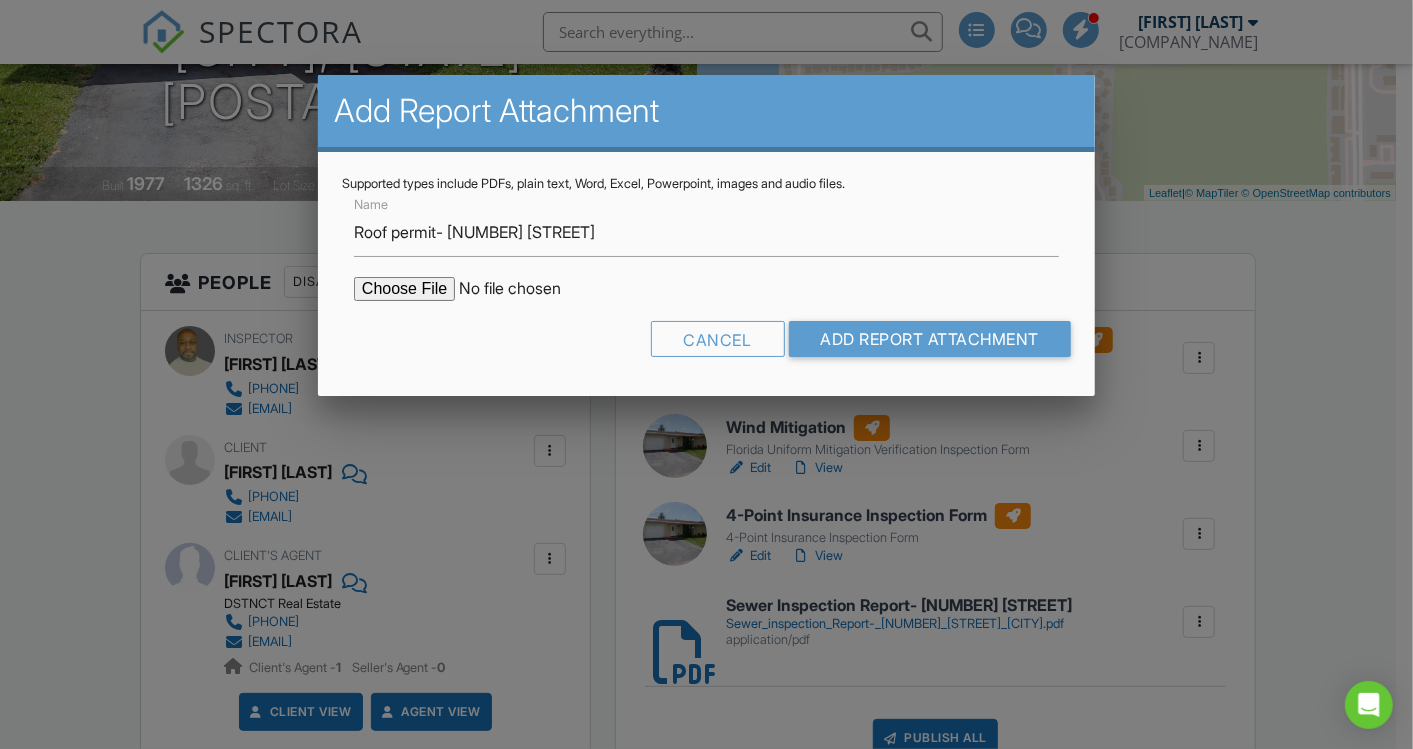 click at bounding box center (524, 289) 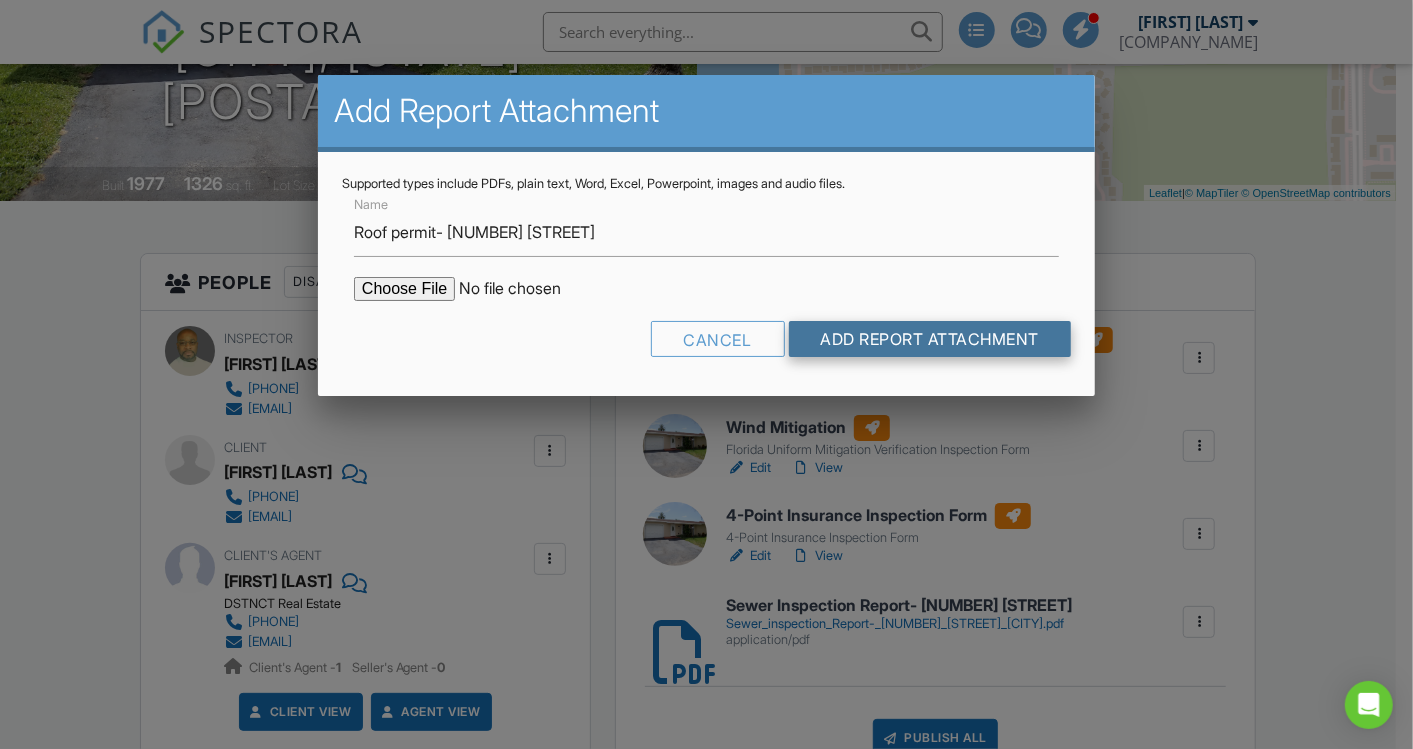 click on "Add Report Attachment" at bounding box center (930, 339) 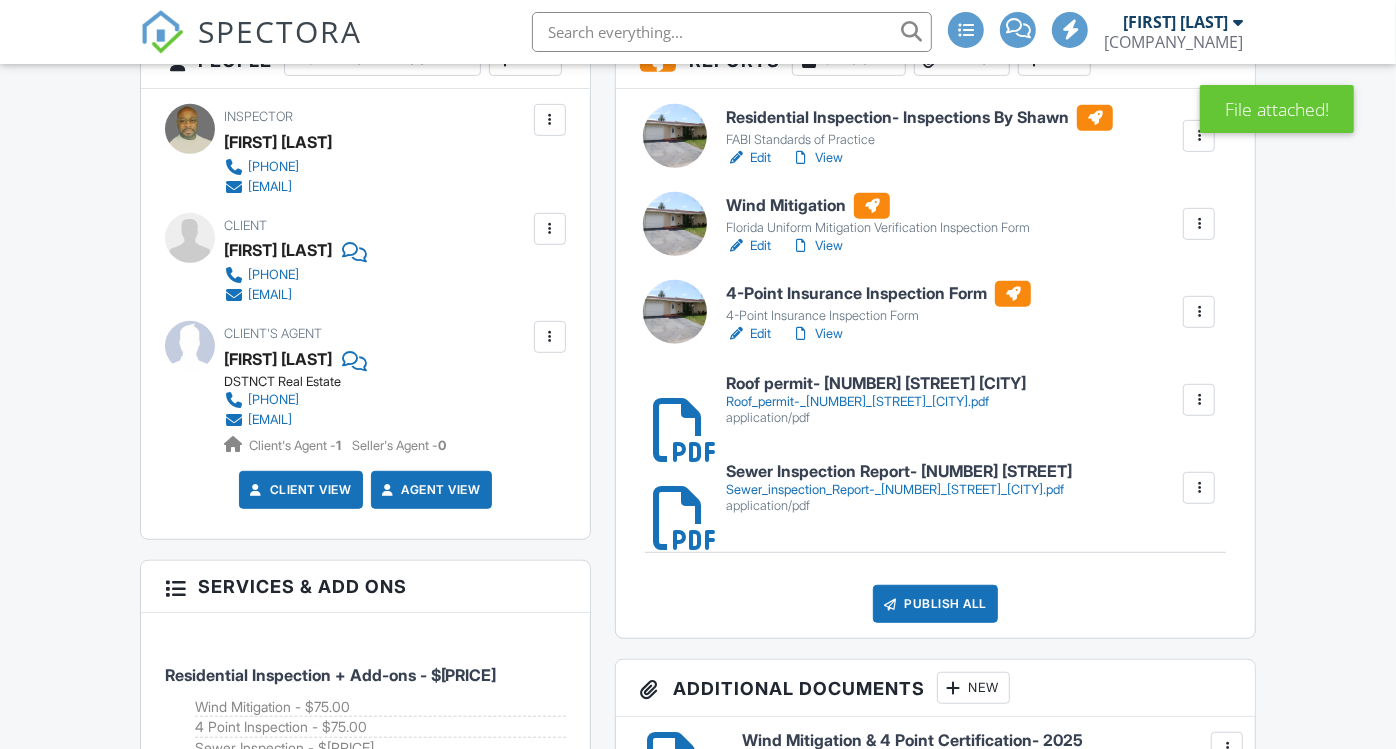 scroll, scrollTop: 333, scrollLeft: 0, axis: vertical 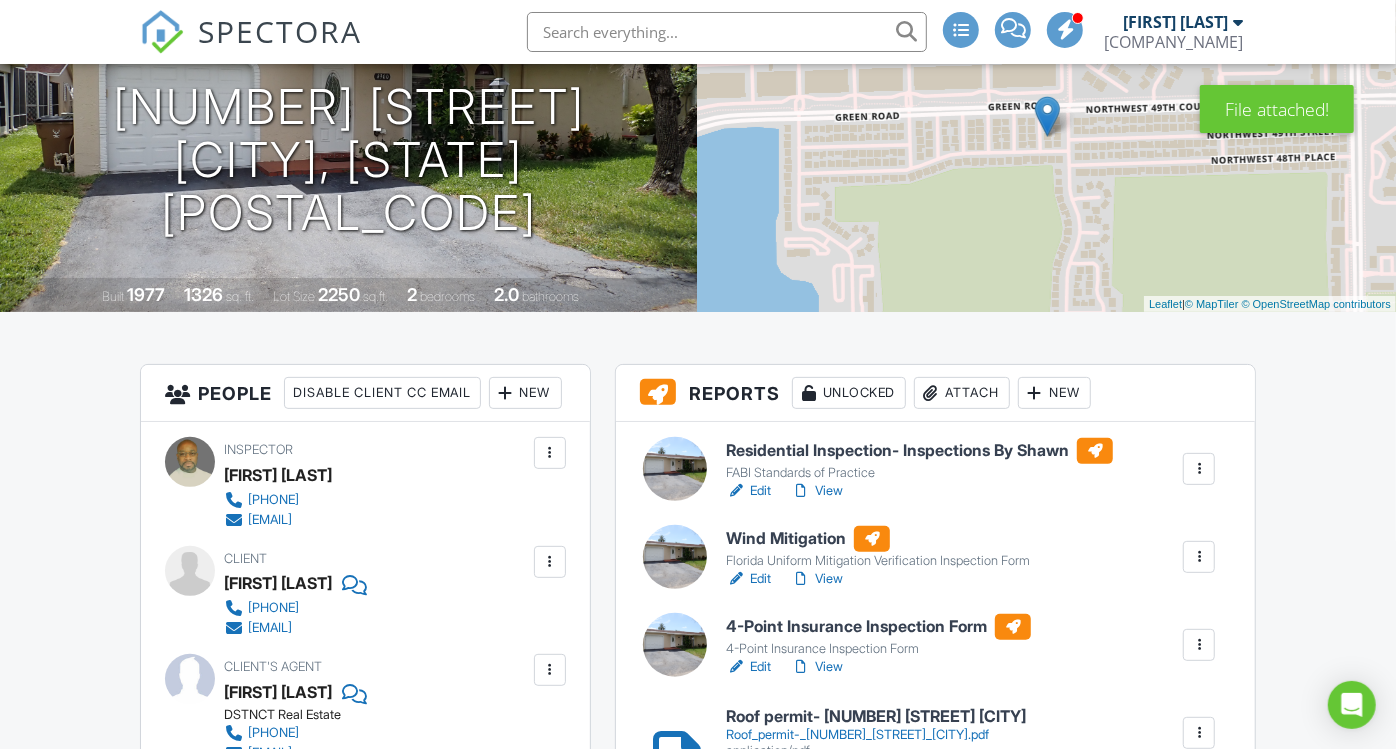 click on "Attach" at bounding box center [962, 393] 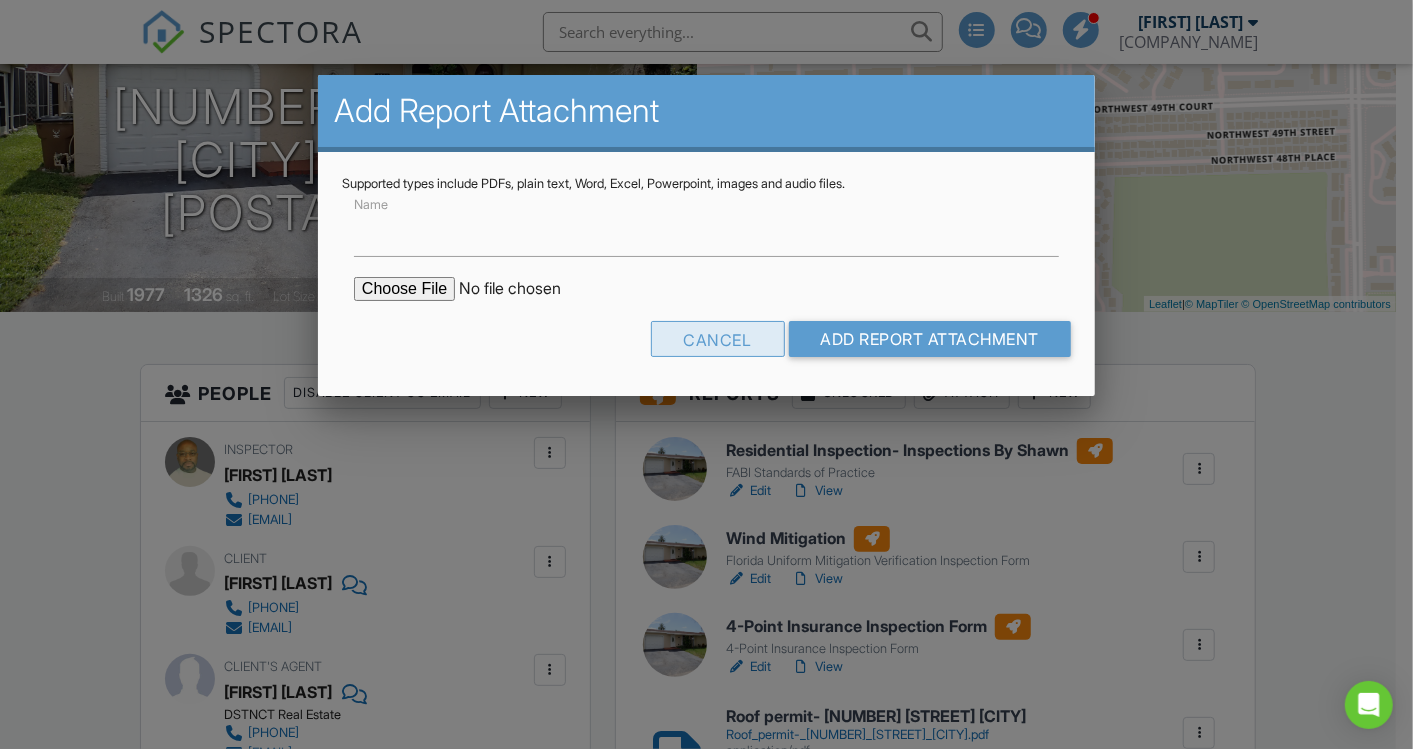 click on "Cancel" at bounding box center (718, 339) 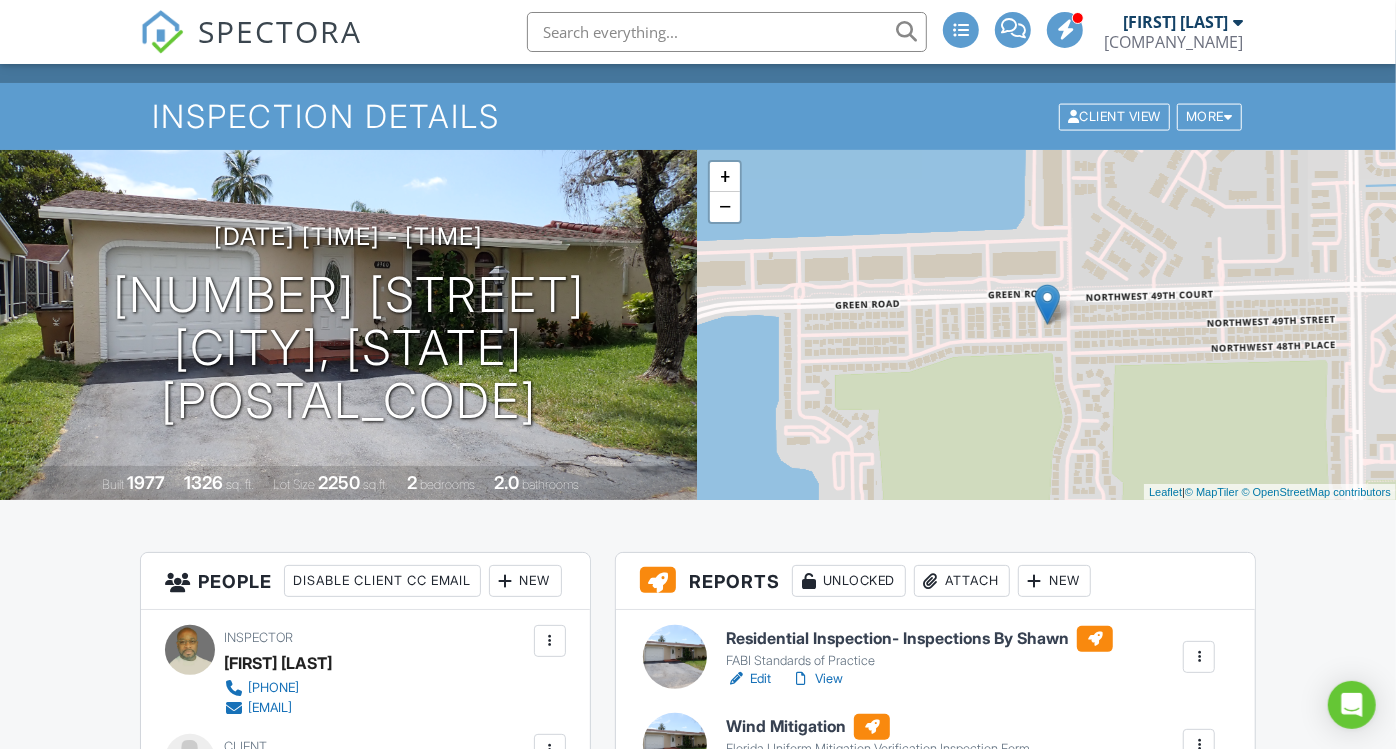 scroll, scrollTop: 0, scrollLeft: 0, axis: both 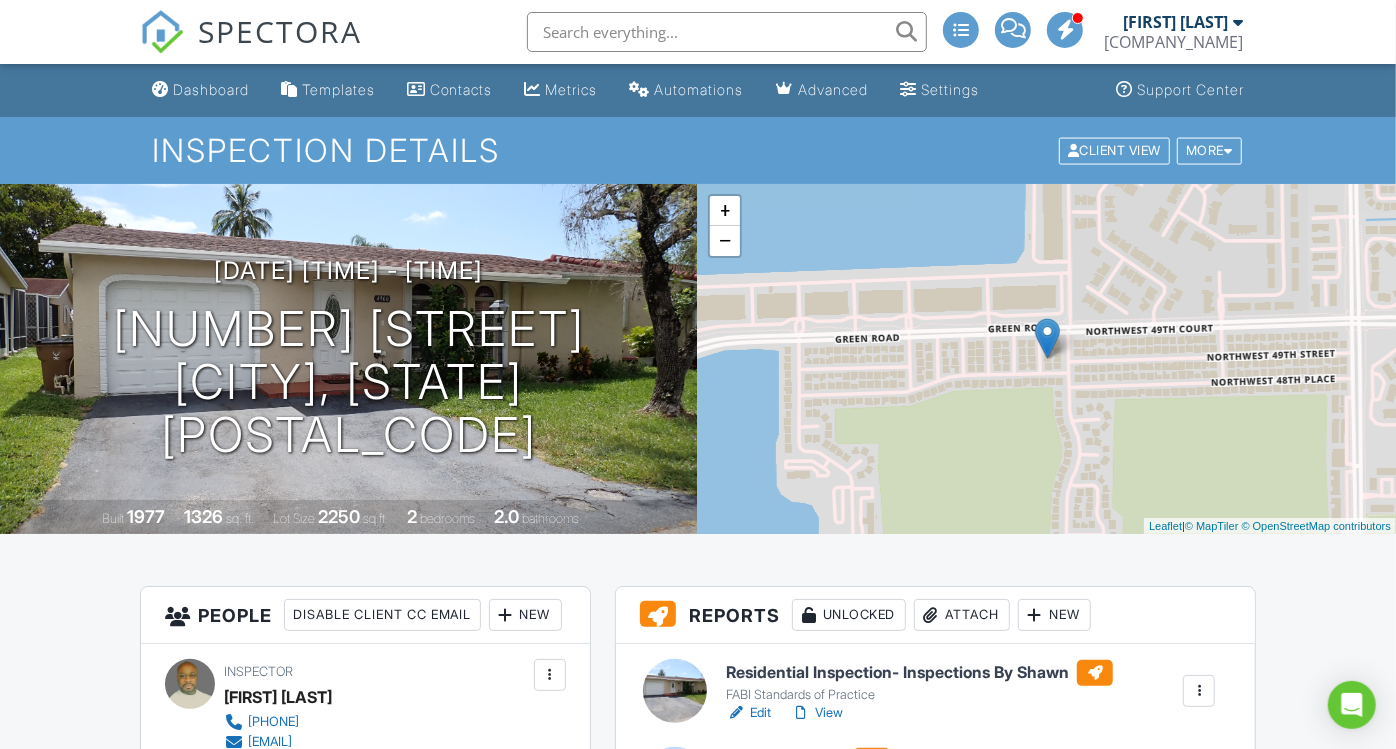 click on "Residential Inspection- Inspections By Shawn" at bounding box center [919, 673] 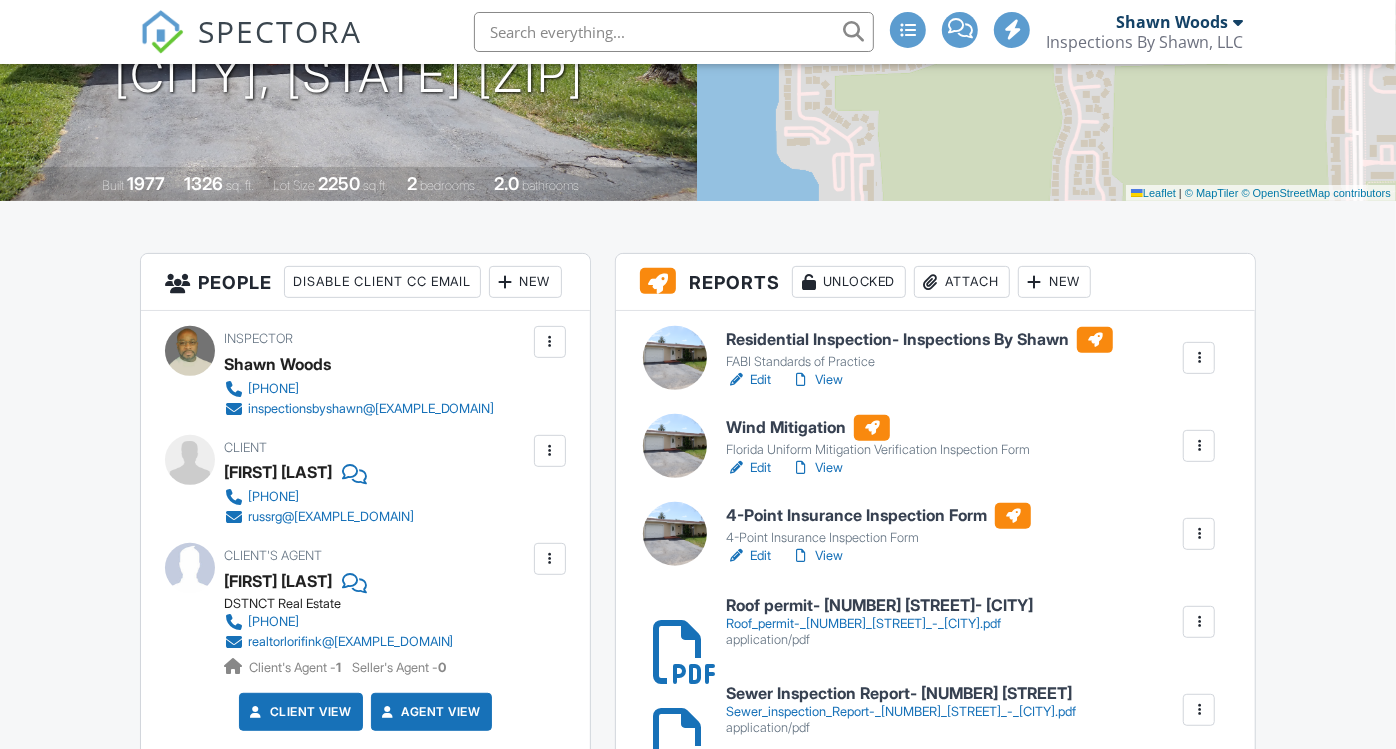 scroll, scrollTop: 0, scrollLeft: 0, axis: both 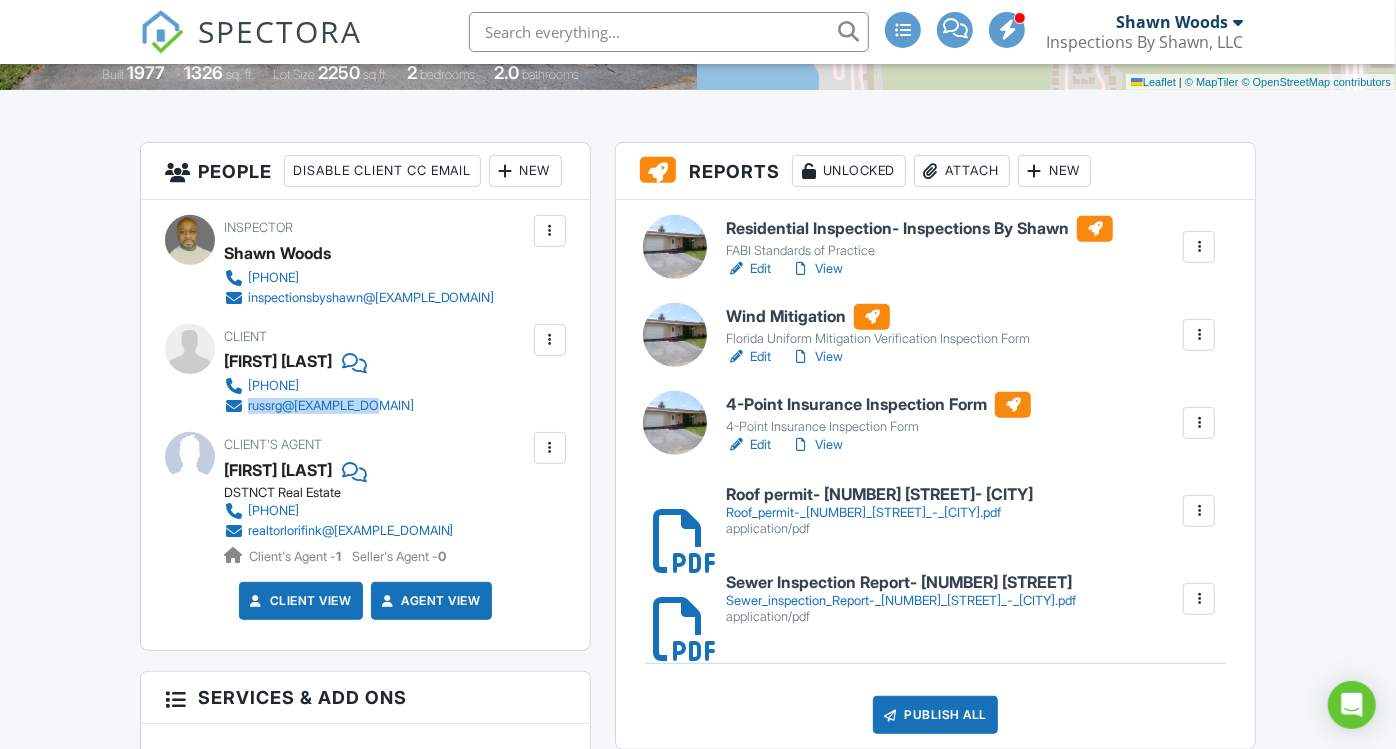 drag, startPoint x: 379, startPoint y: 454, endPoint x: 249, endPoint y: 444, distance: 130.38405 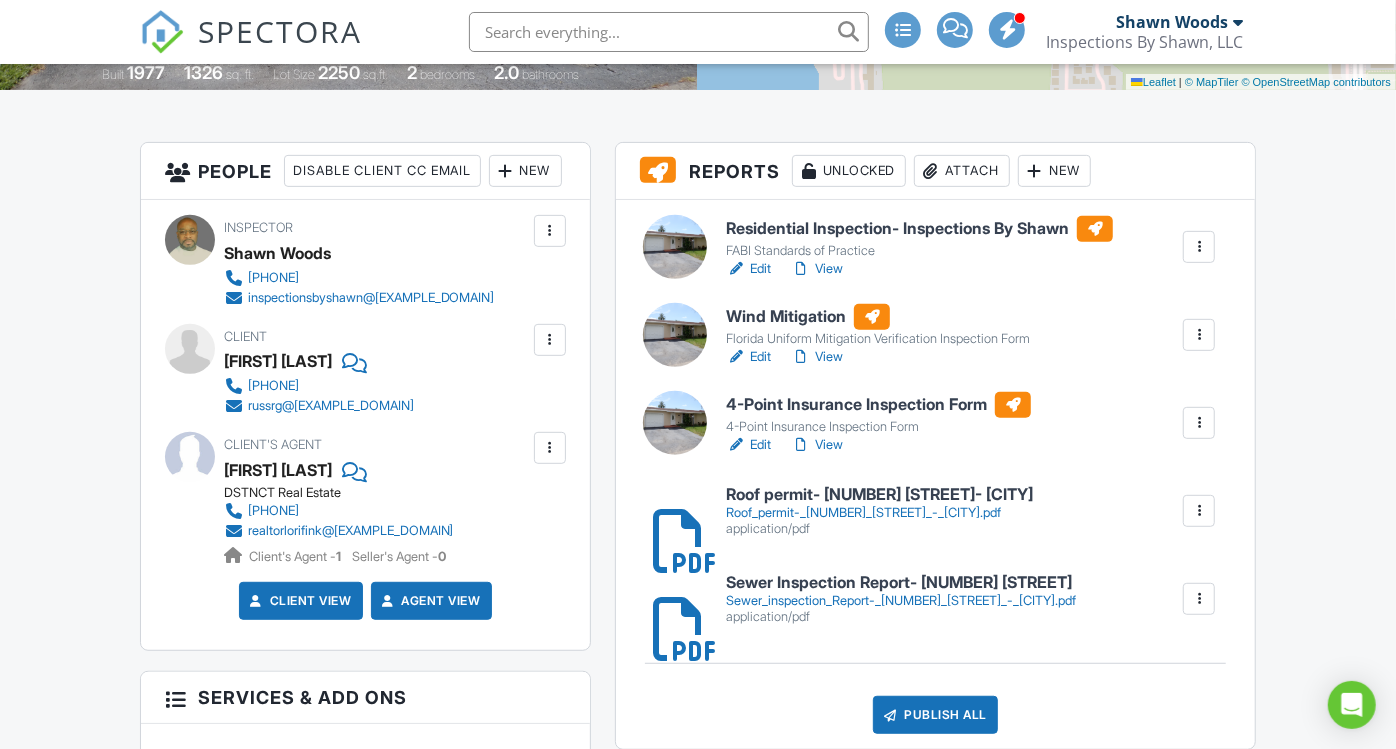 click on "Dashboard
Templates
Contacts
Metrics
Automations
Advanced
Settings
Support Center
Inspection Details
Client View
More
Property Details
Reschedule
Reorder / Copy
Share
Cancel
Delete
Print Order
Convert to V9
View Change Log
08/01/2025 11:30 am
- 2:00 pm
4900 NW 13th Terrace
Deerfield Beach, FL 33064
Built
1977
1326
sq. ft.
Lot Size
2250
sq.ft.
2
bedrooms
2.0
bathrooms
+ −  Leaflet   |   © MapTiler   © OpenStreetMap contributors
All emails and texts are disabled for this inspection!
Turn on emails and texts
Reports
Unlocked
Attach
New
Residential Inspection- Inspections By Shawn
FABI Standards of Practice
Edit" at bounding box center [698, 1585] 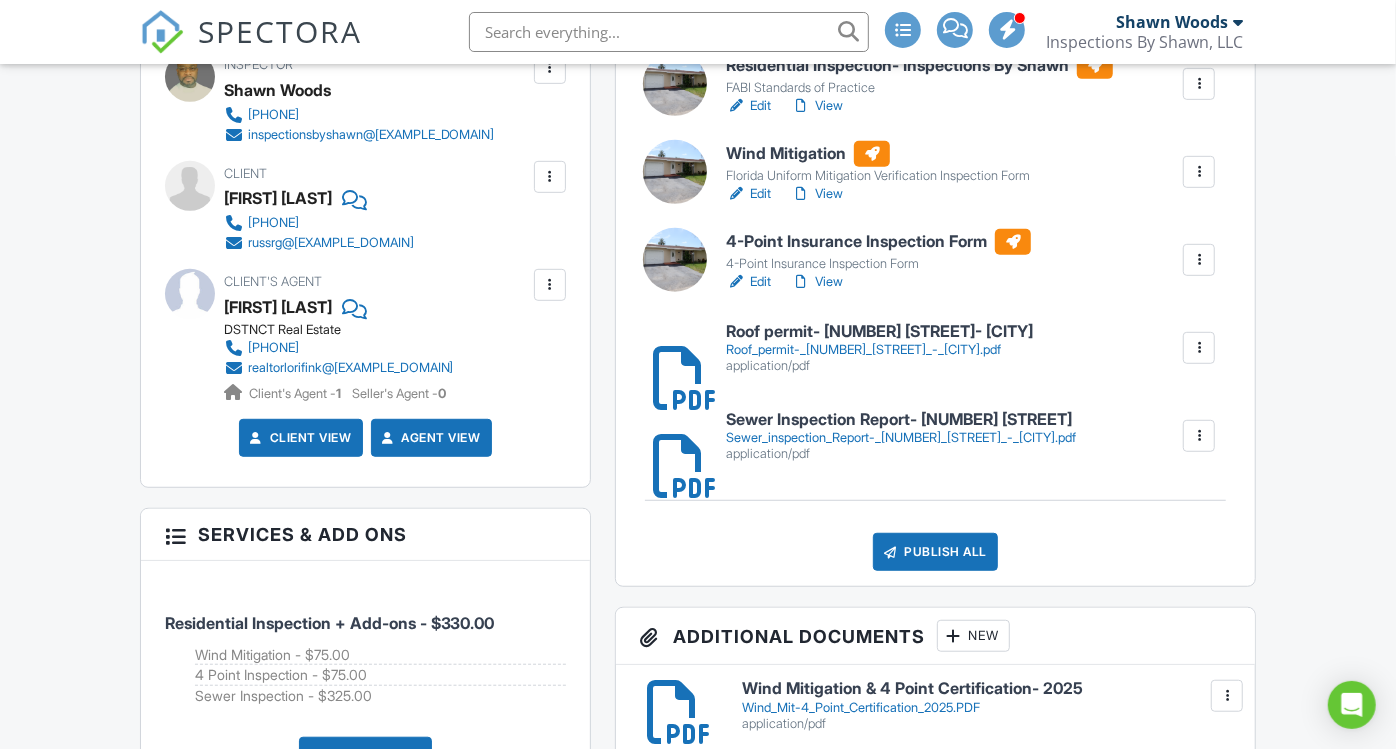 scroll, scrollTop: 488, scrollLeft: 0, axis: vertical 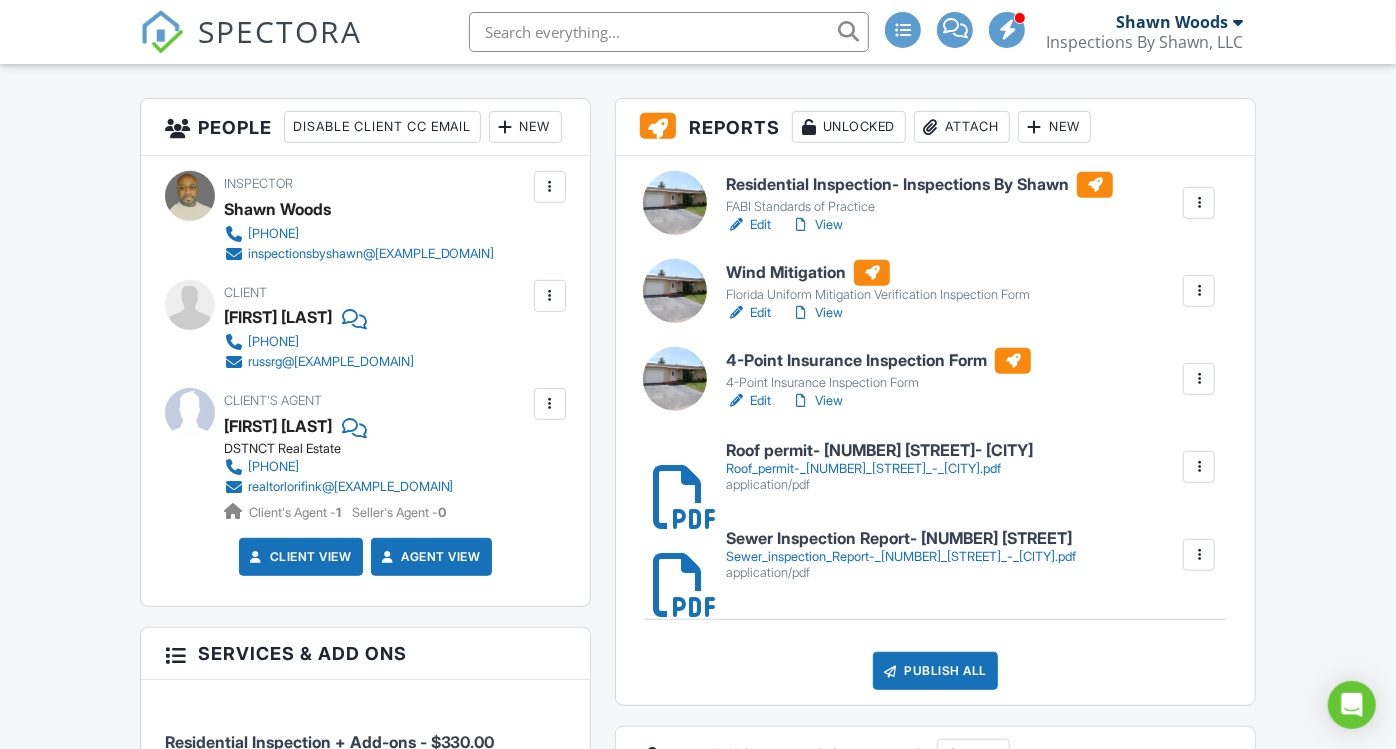 click on "Wind Mitigation" at bounding box center (878, 273) 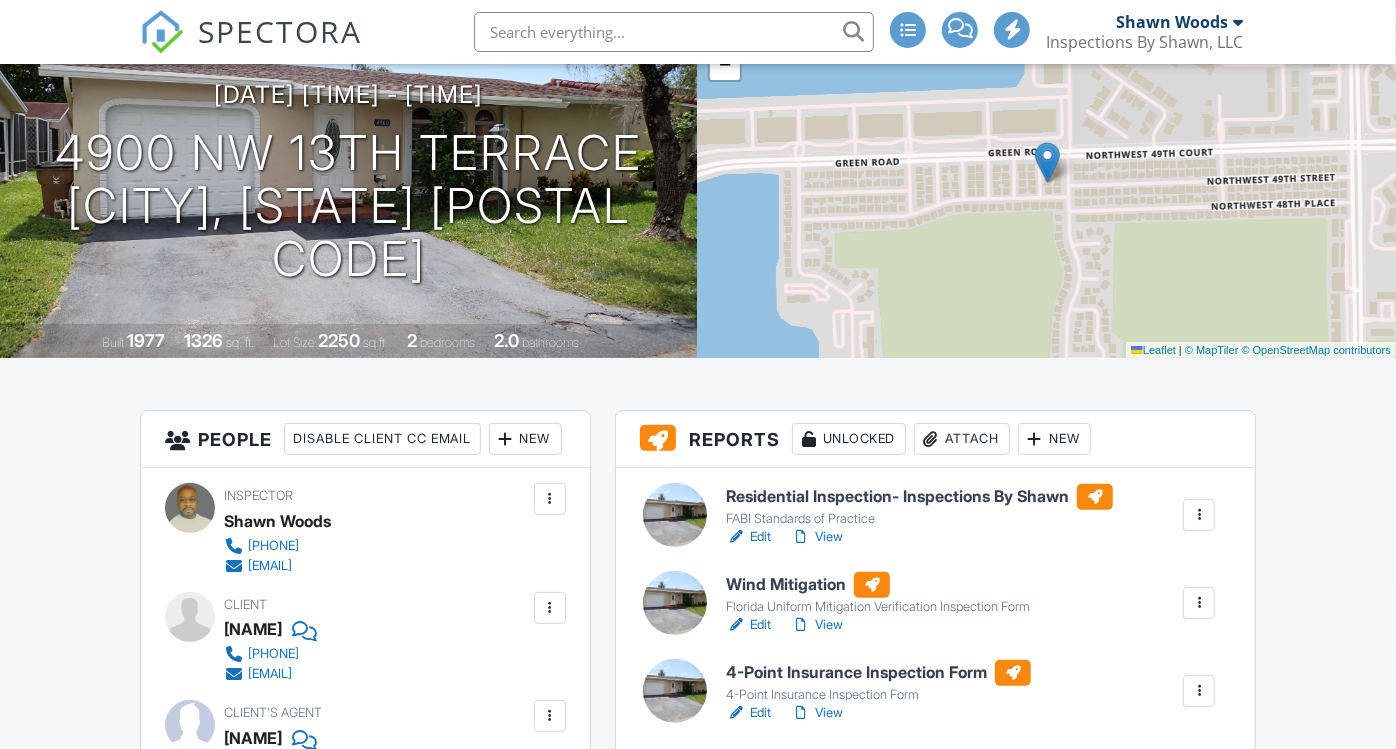 scroll, scrollTop: 0, scrollLeft: 0, axis: both 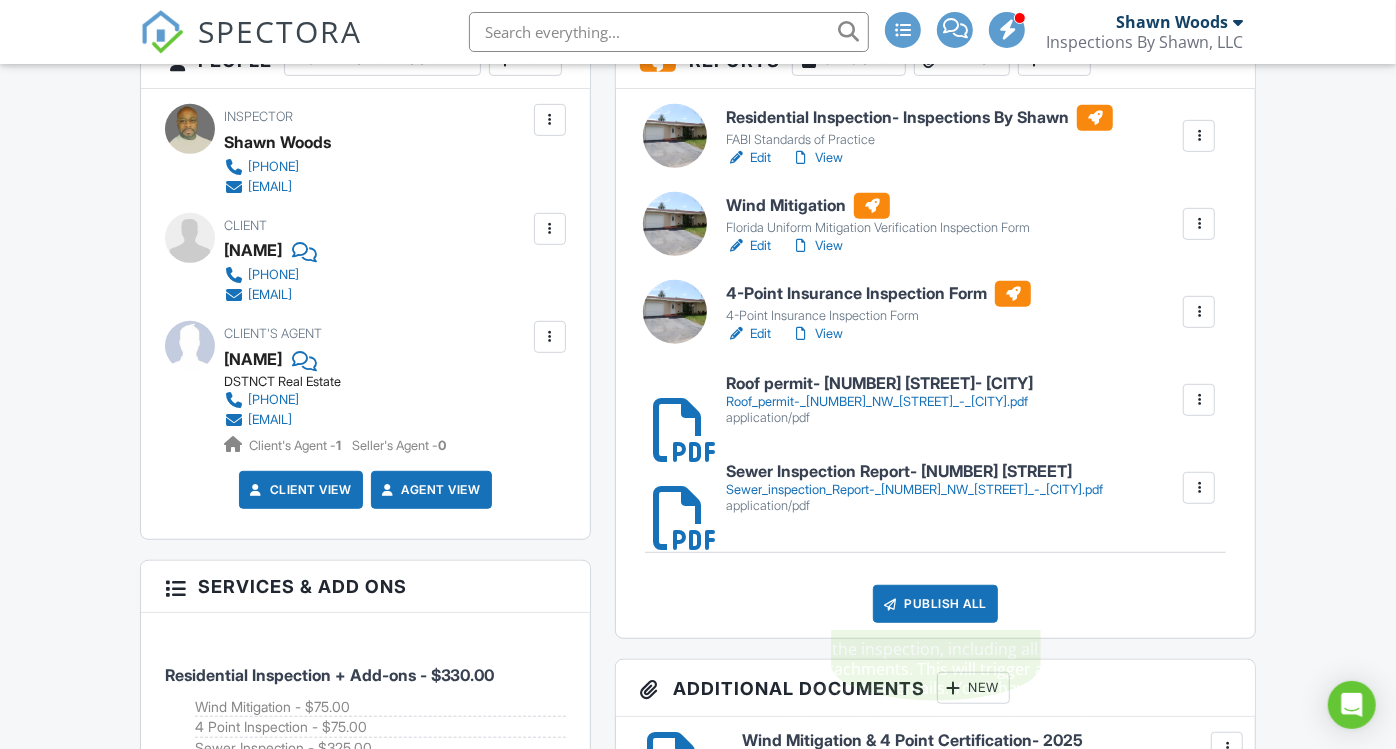 click on "Publish All" at bounding box center (935, 604) 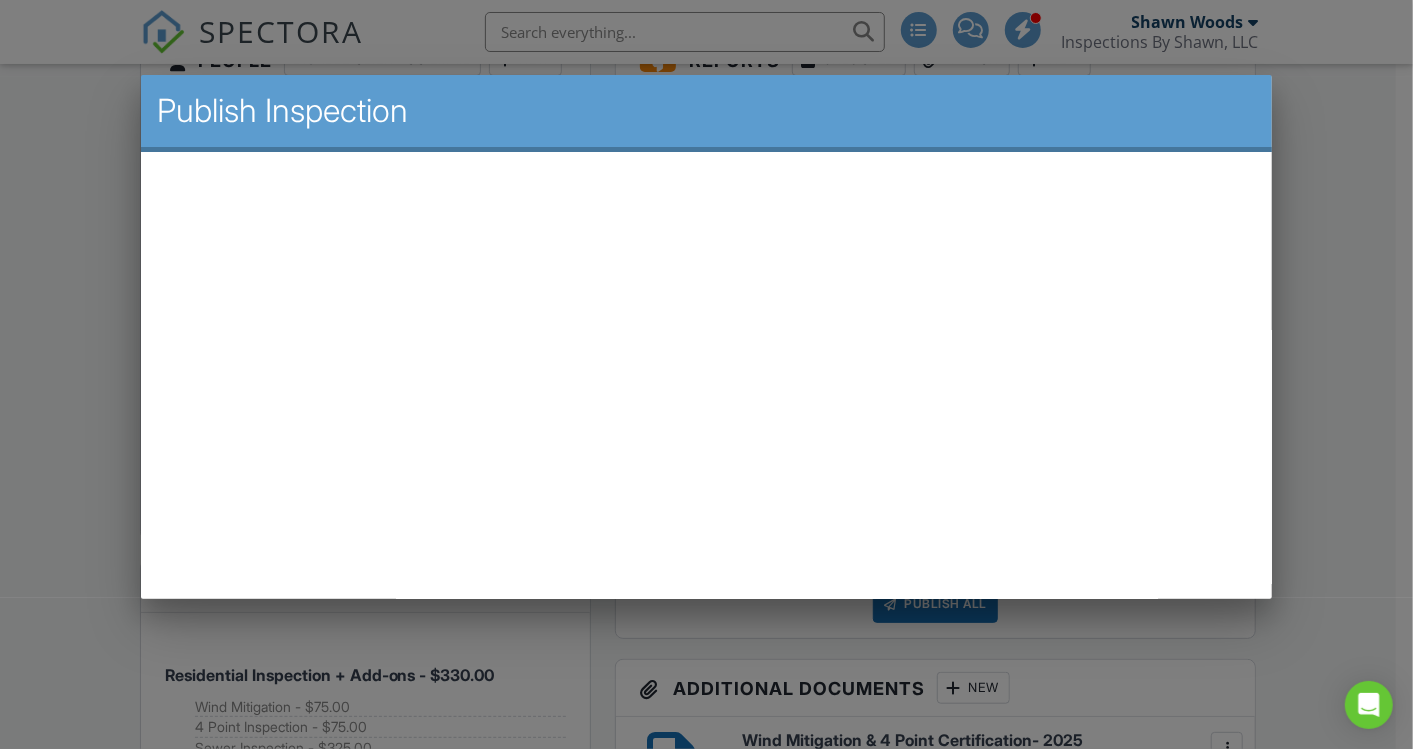 scroll, scrollTop: 0, scrollLeft: 0, axis: both 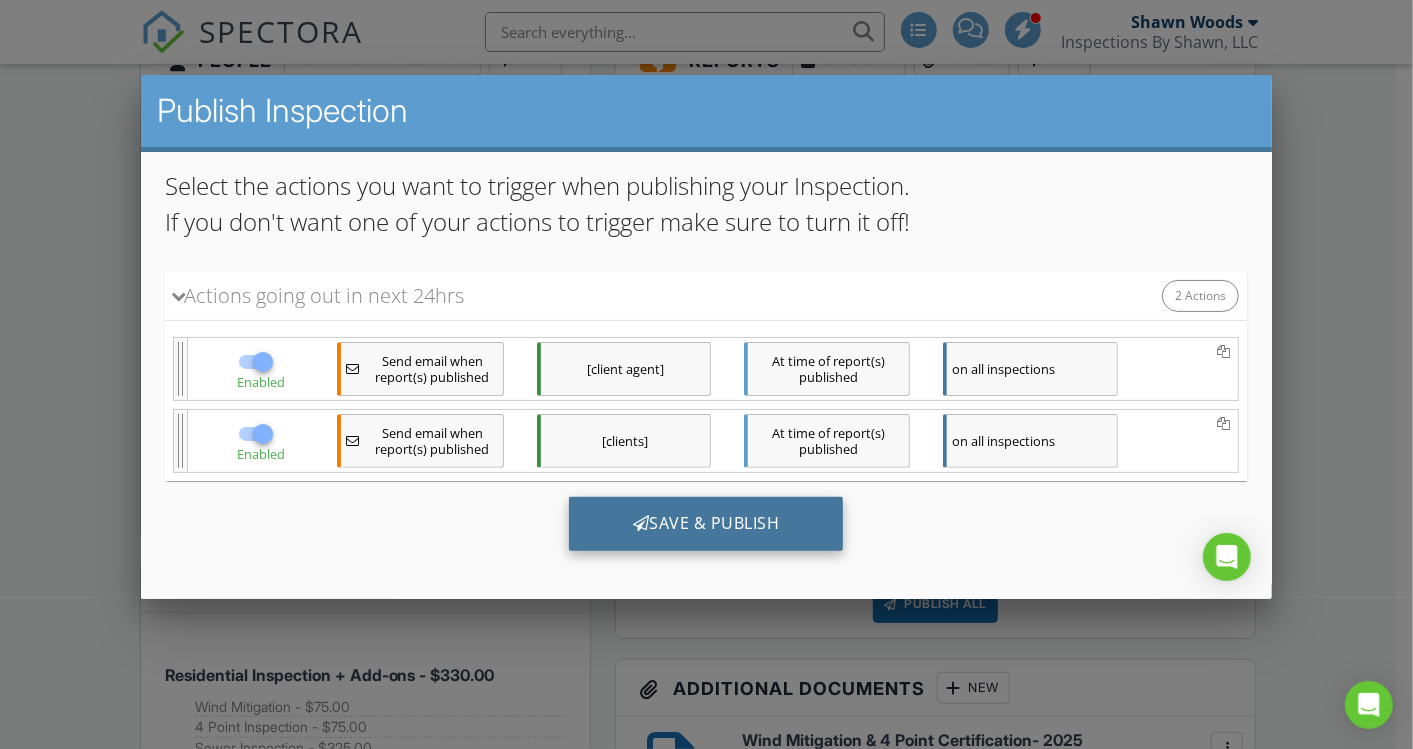 click on "Save & Publish" at bounding box center (706, 523) 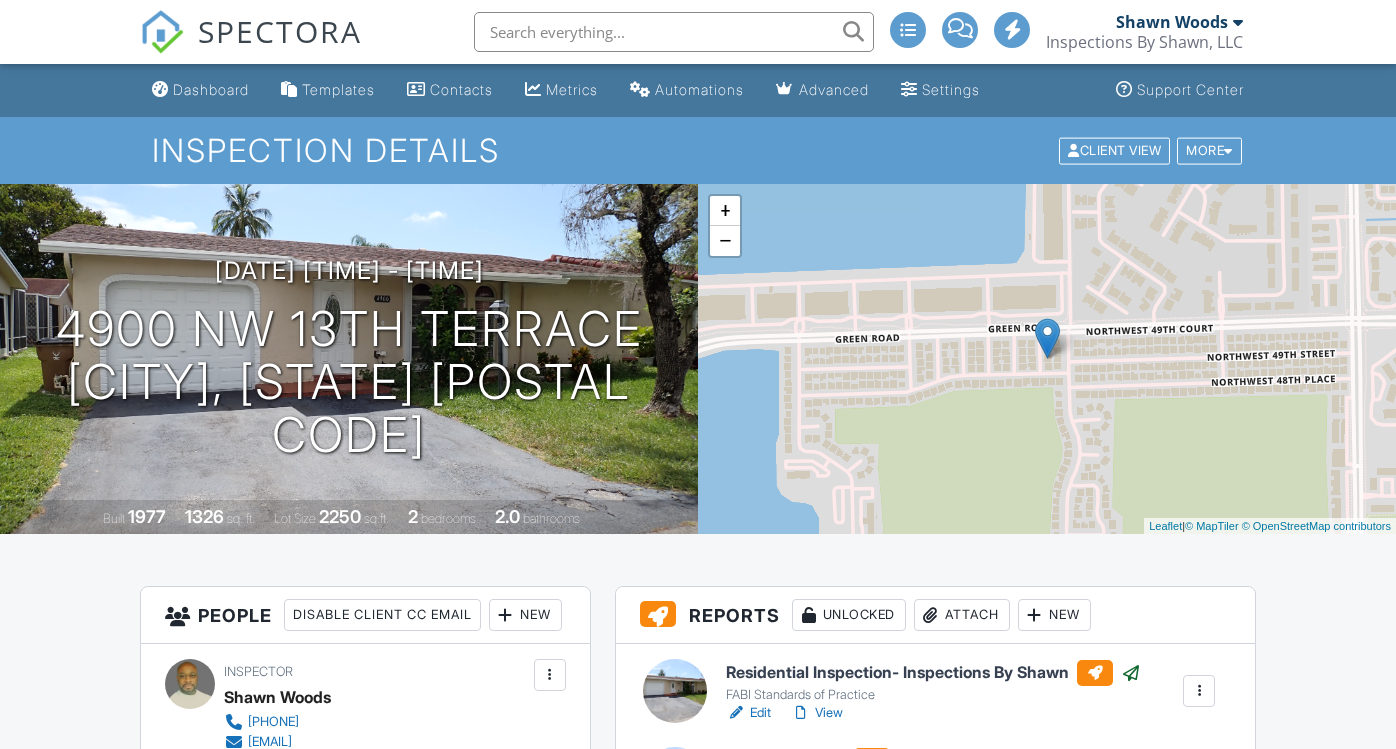 scroll, scrollTop: 0, scrollLeft: 0, axis: both 